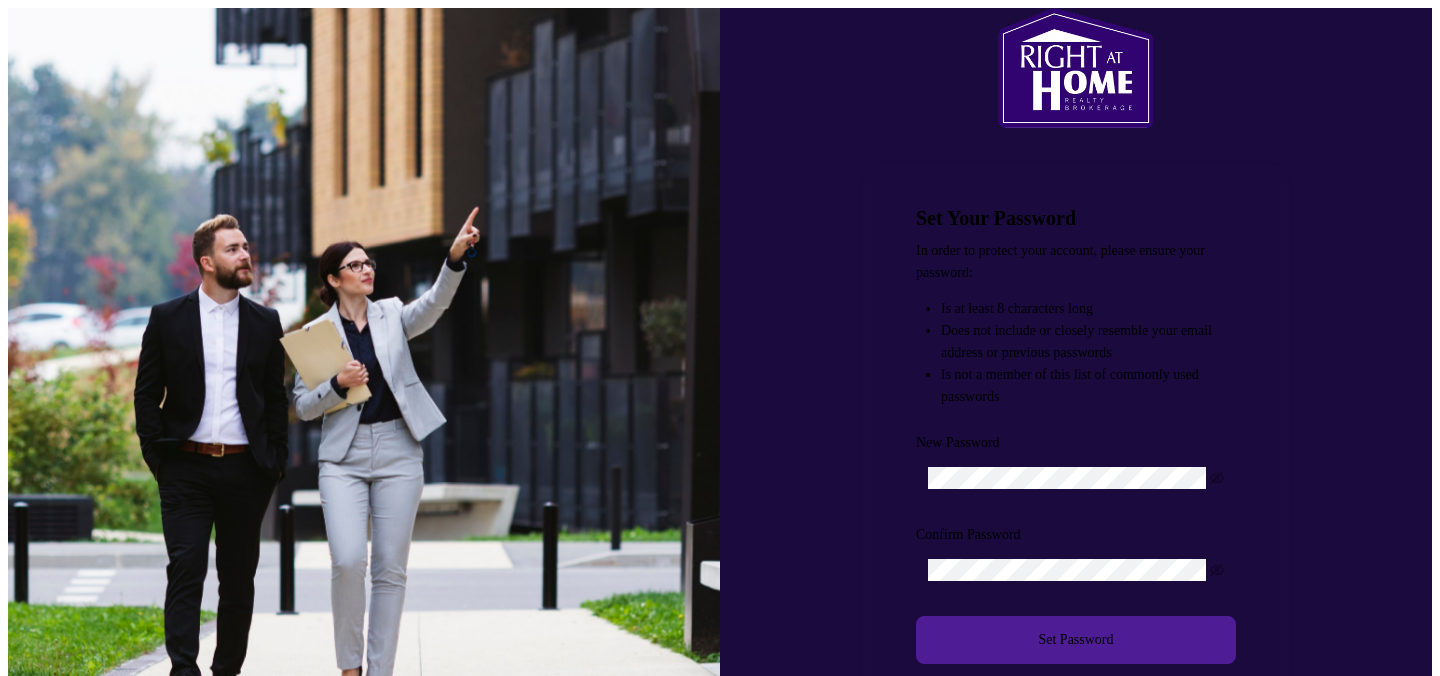 scroll, scrollTop: 0, scrollLeft: 0, axis: both 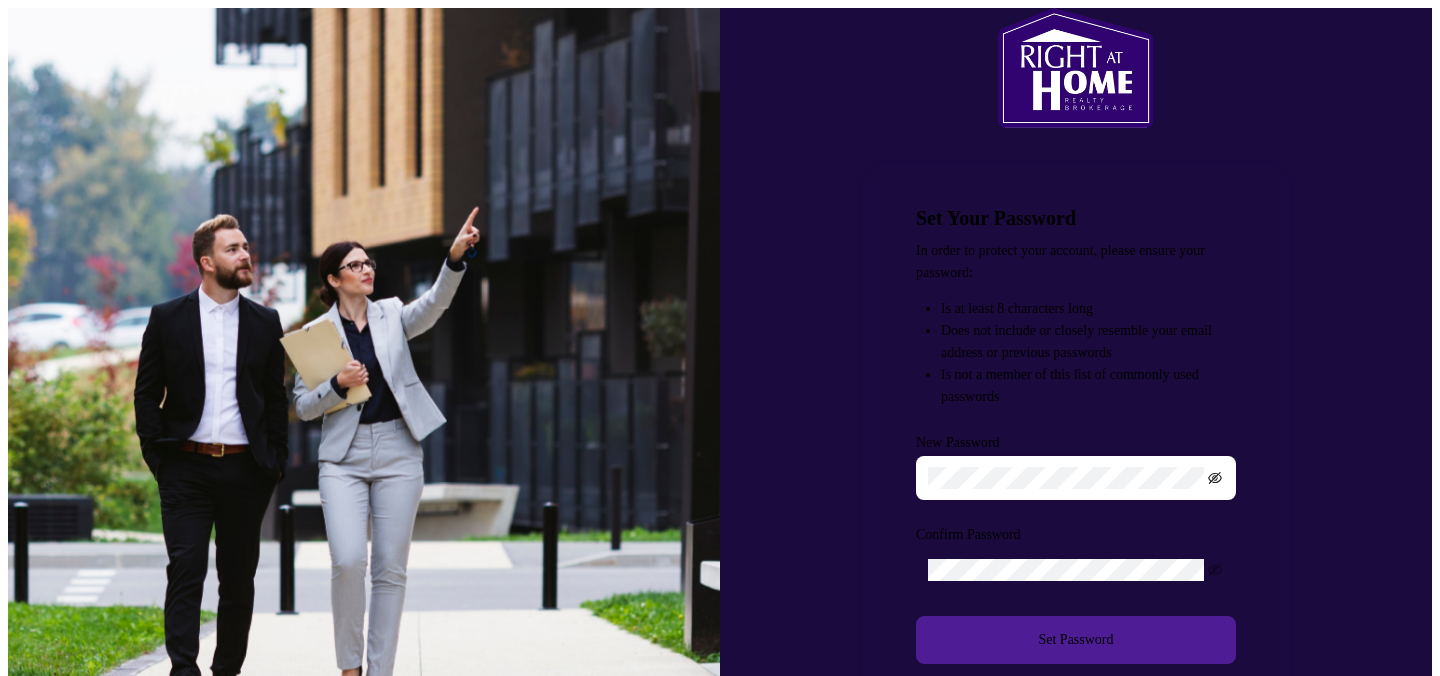 click at bounding box center (1215, 478) 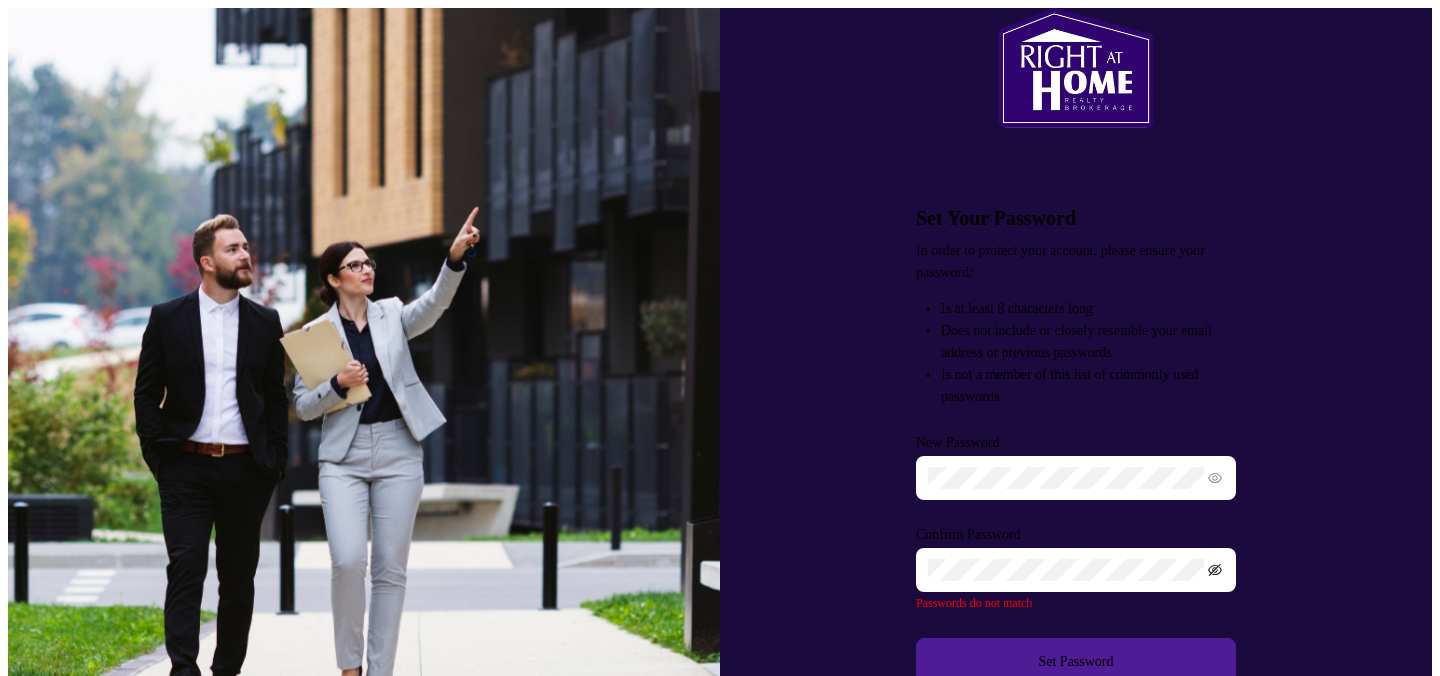 click at bounding box center (1215, 570) 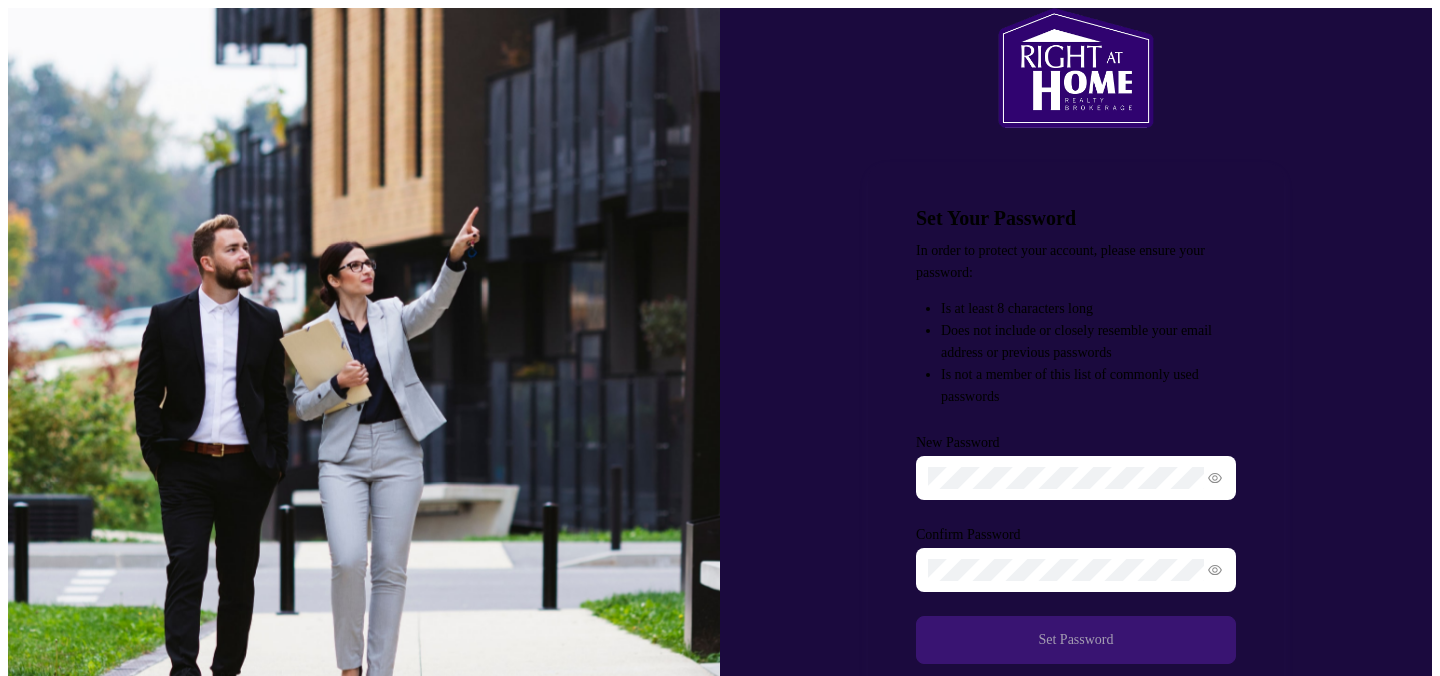 click on "Set Password" at bounding box center [1076, 640] 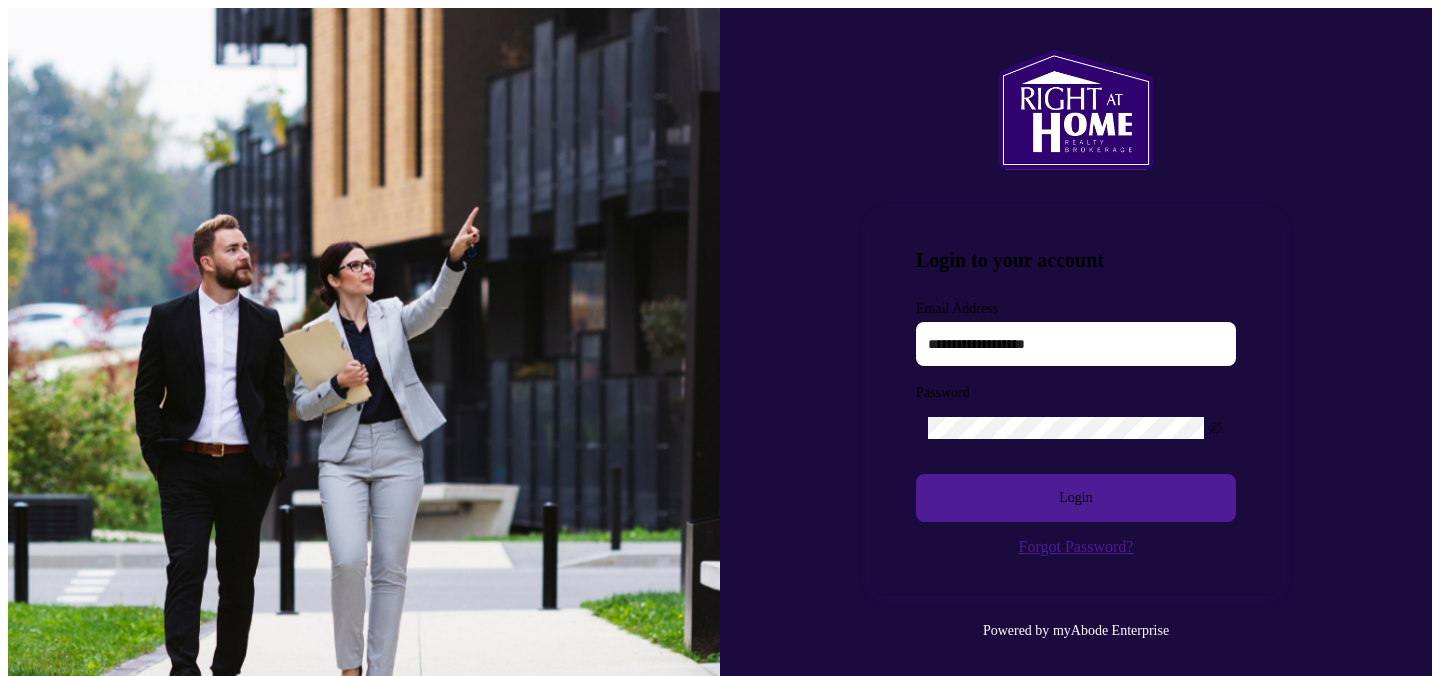 click at bounding box center [1076, 344] 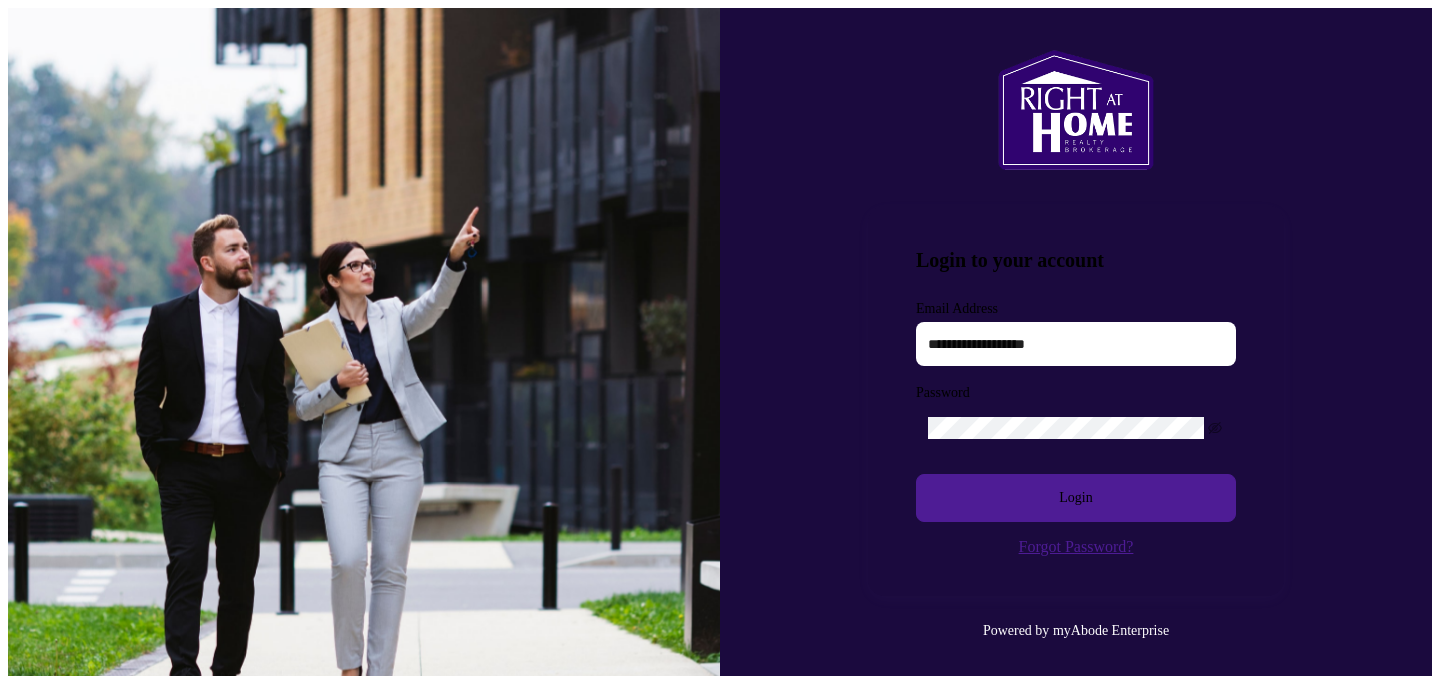 click on "Login to your account" at bounding box center (1076, 260) 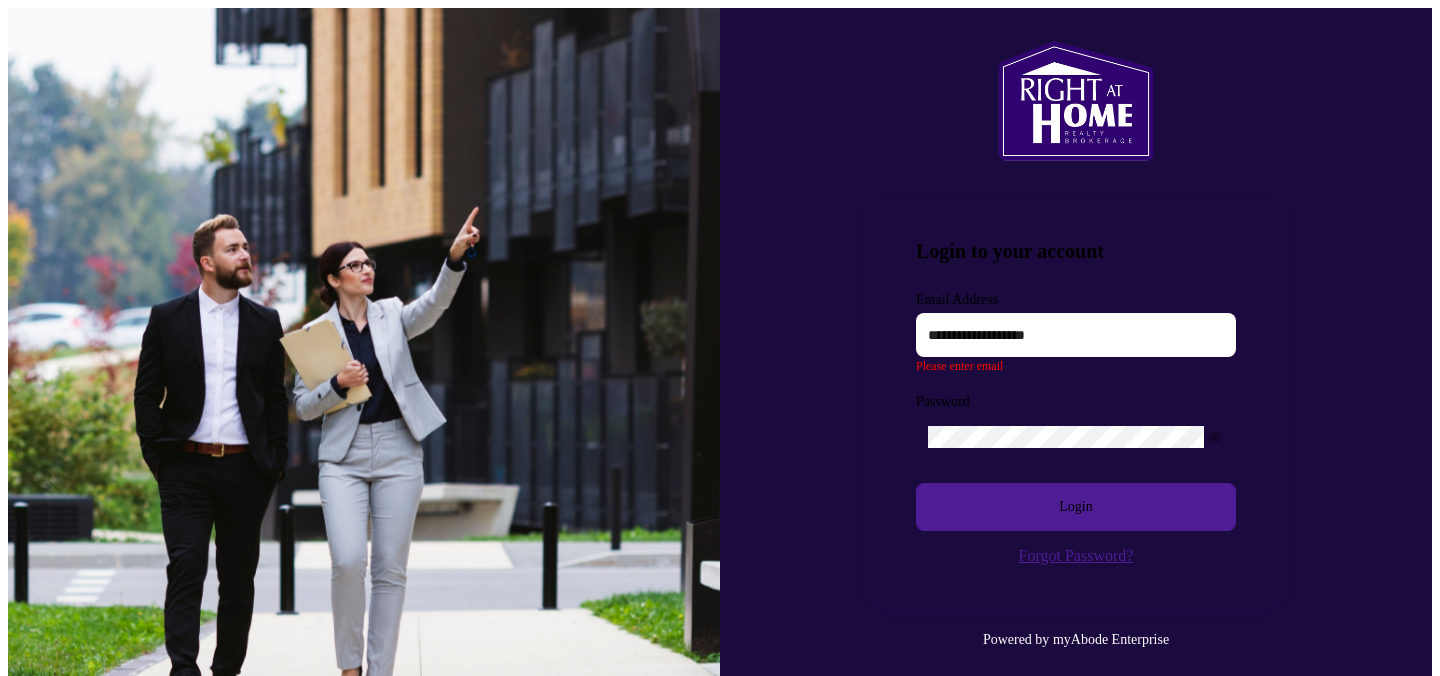 click at bounding box center (1076, 335) 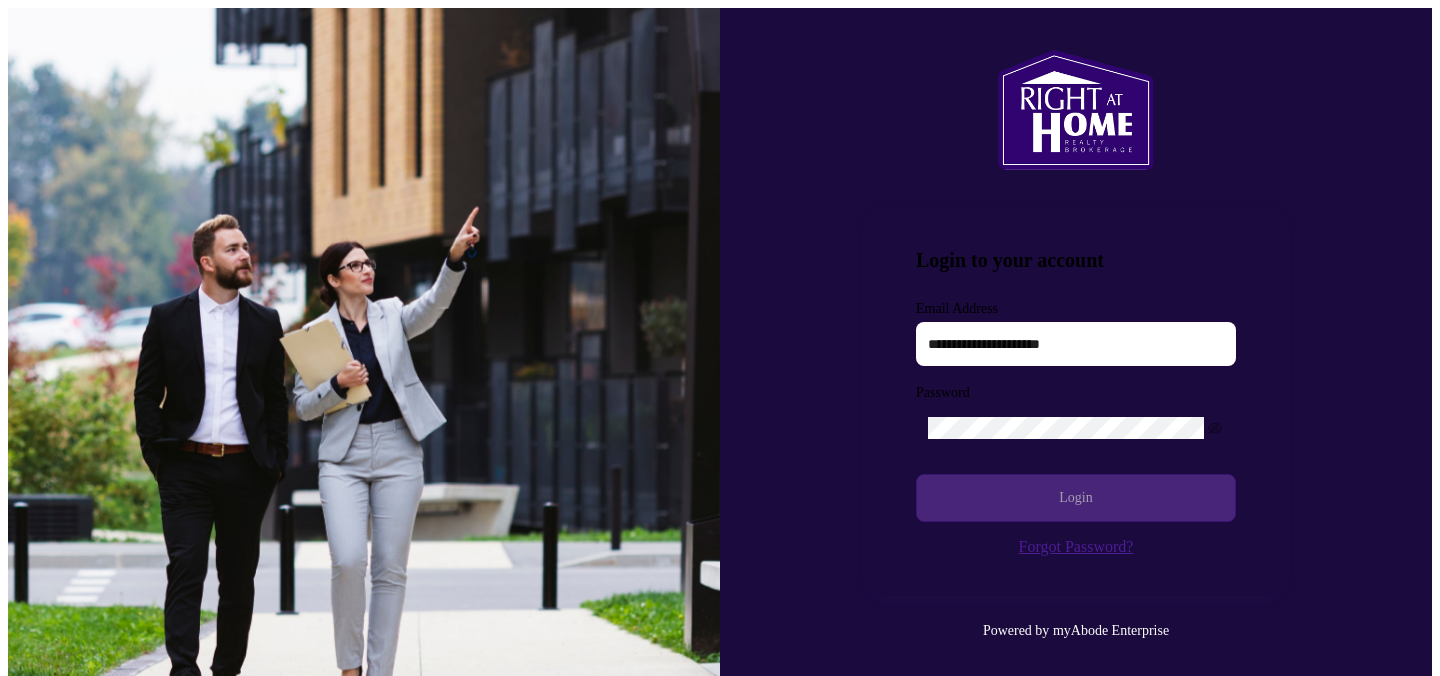 type on "**********" 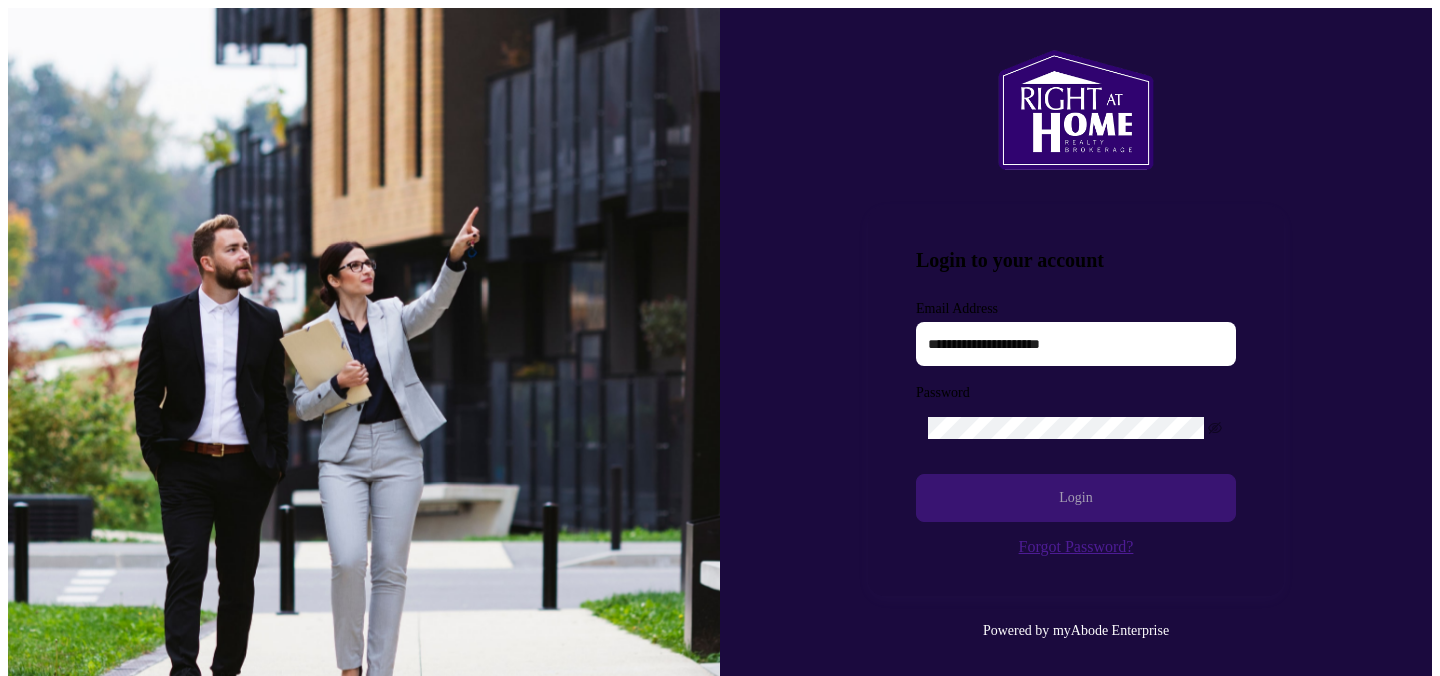 click on "Login" at bounding box center [1076, 498] 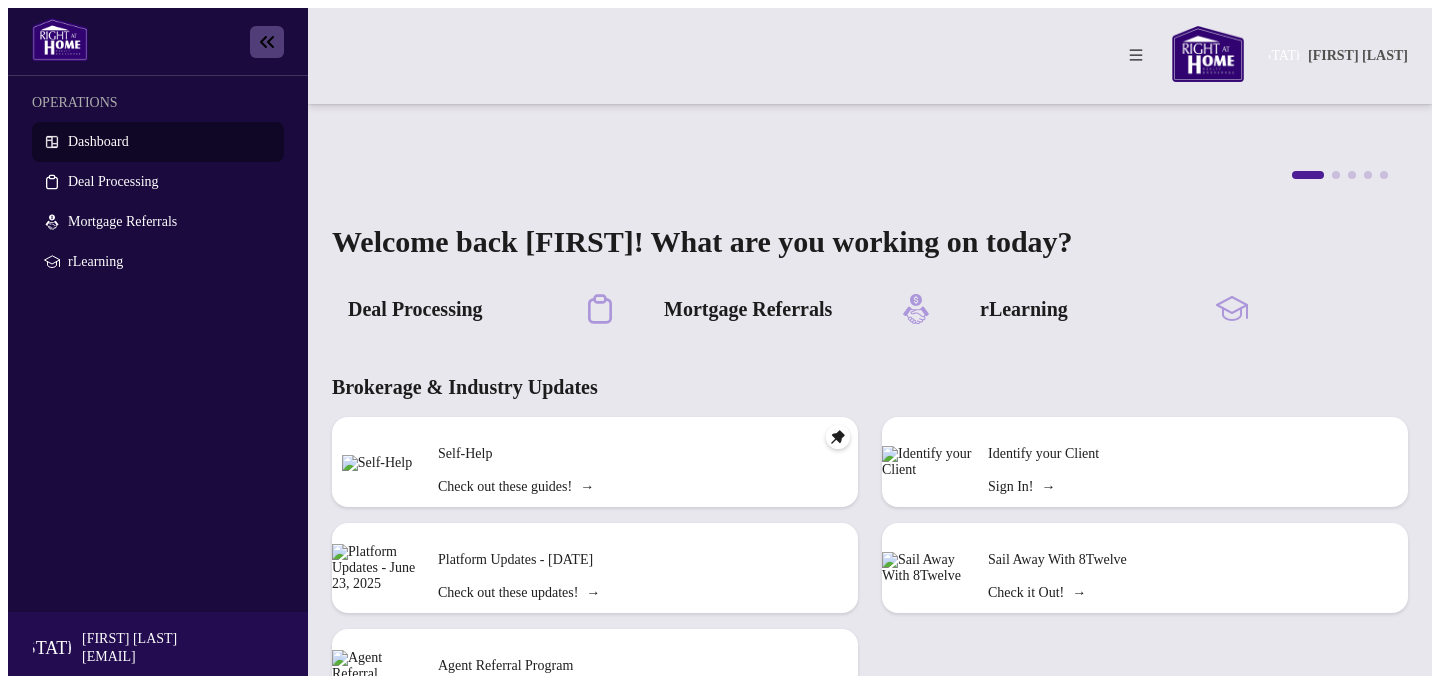 scroll, scrollTop: 0, scrollLeft: 0, axis: both 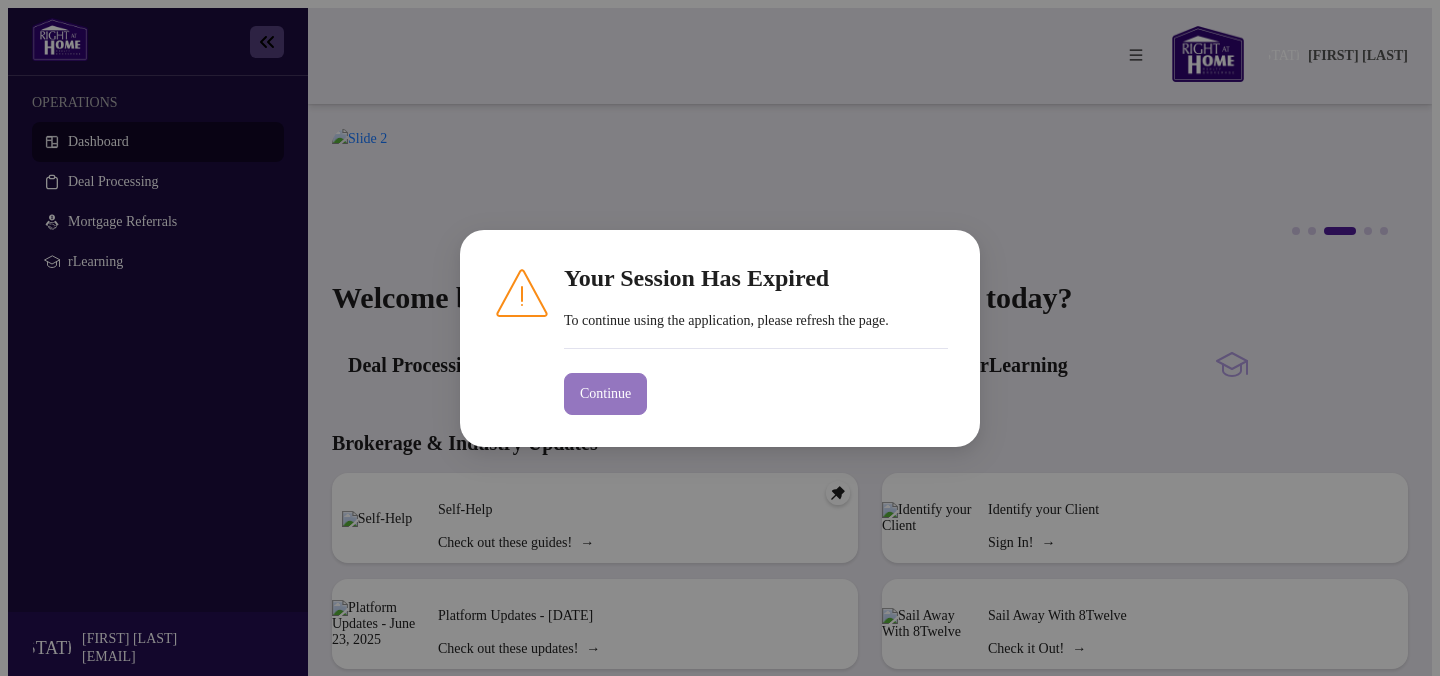 click on "Continue" at bounding box center (605, 394) 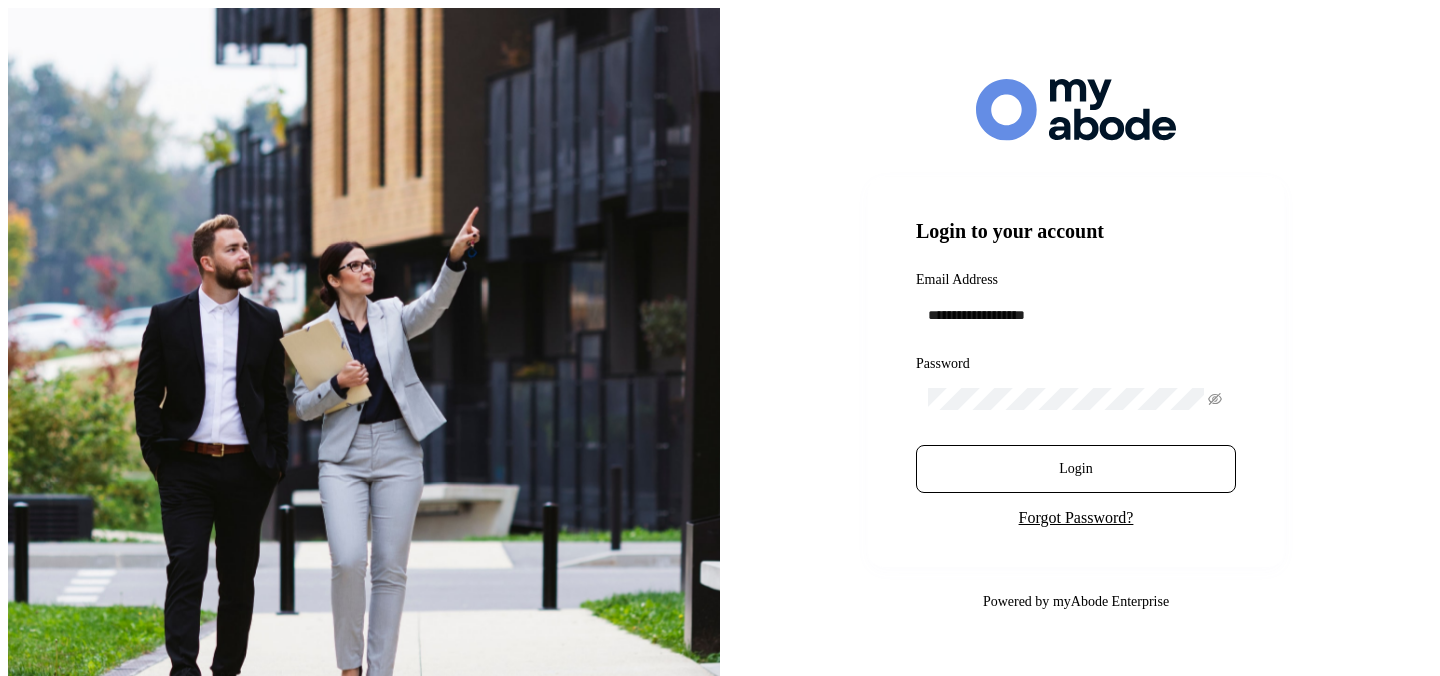 scroll, scrollTop: 0, scrollLeft: 0, axis: both 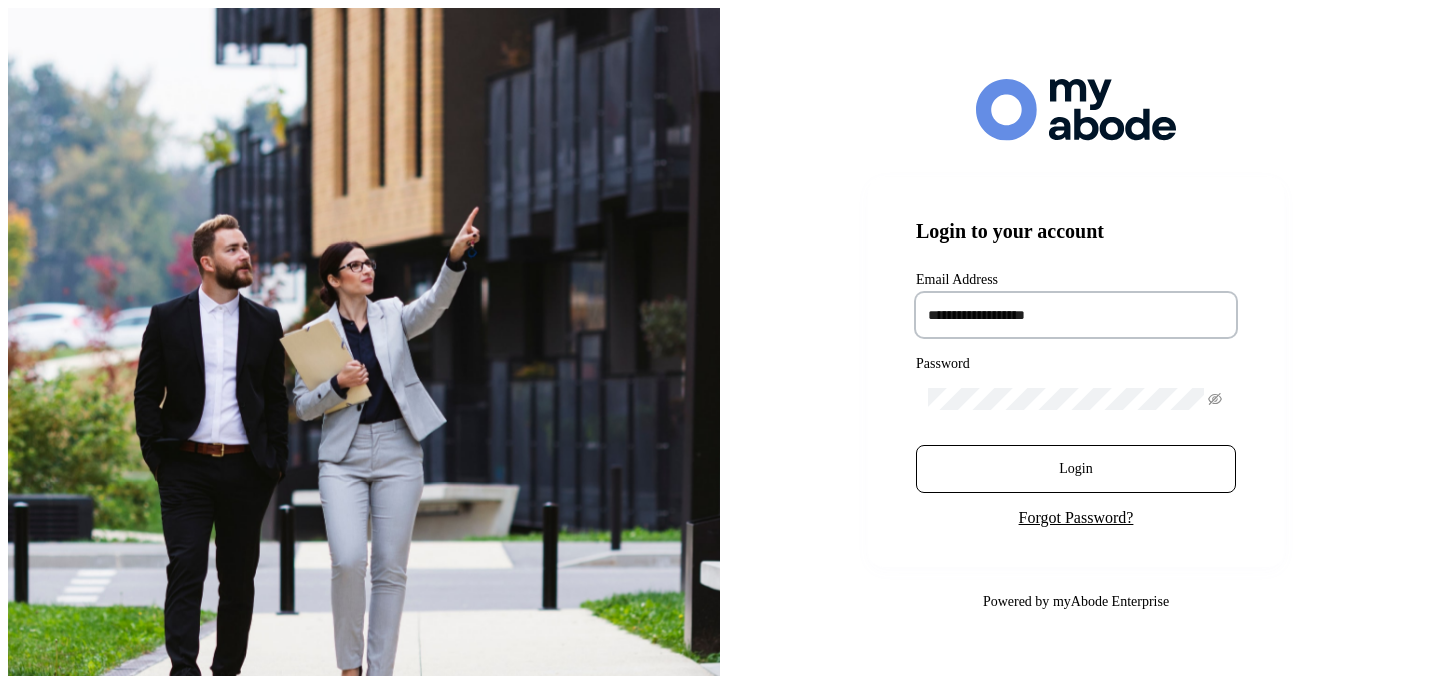 click at bounding box center [1076, 315] 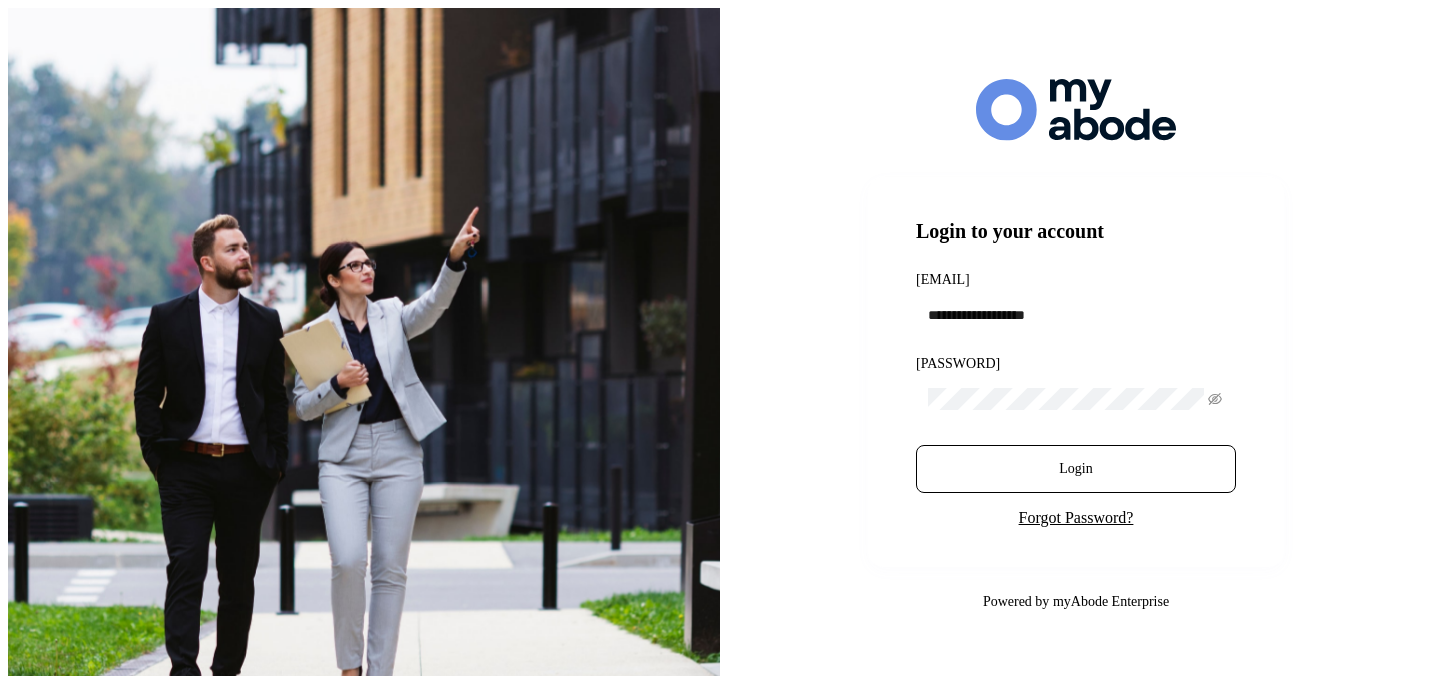 scroll, scrollTop: 0, scrollLeft: 0, axis: both 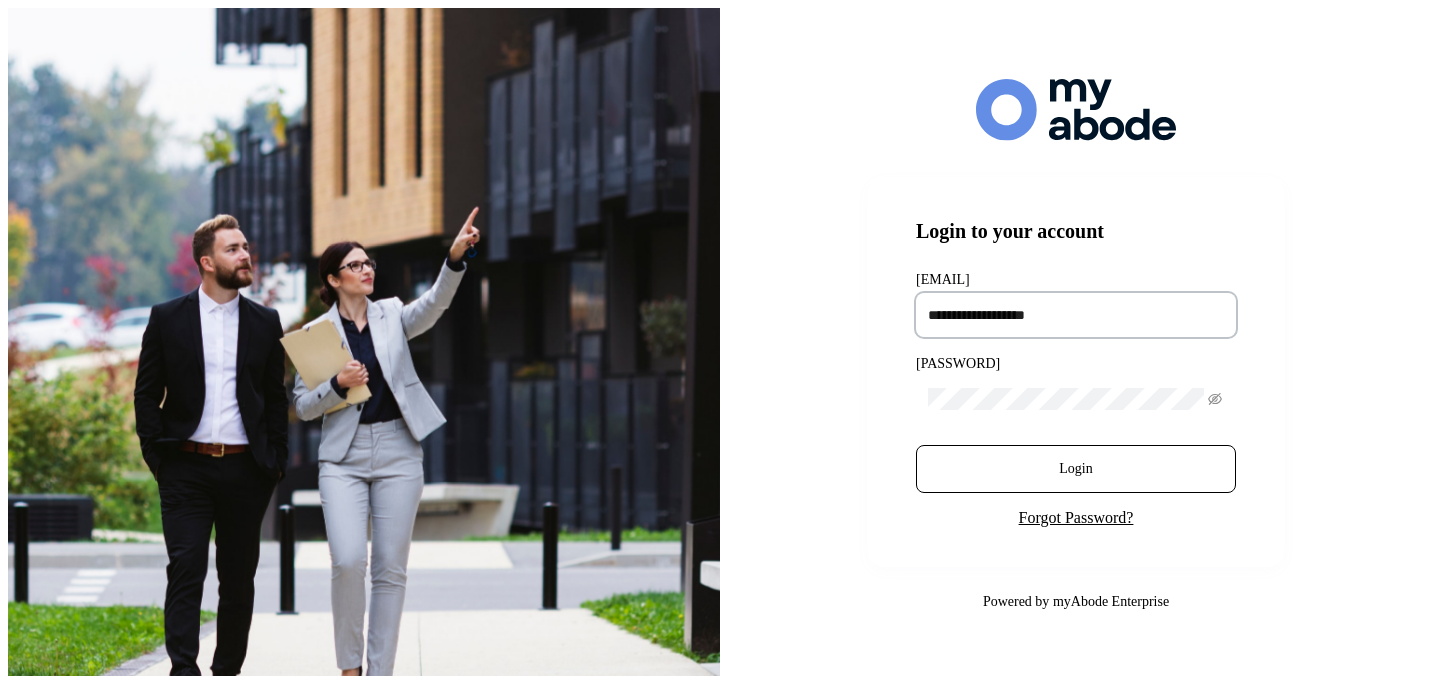 click at bounding box center (1076, 315) 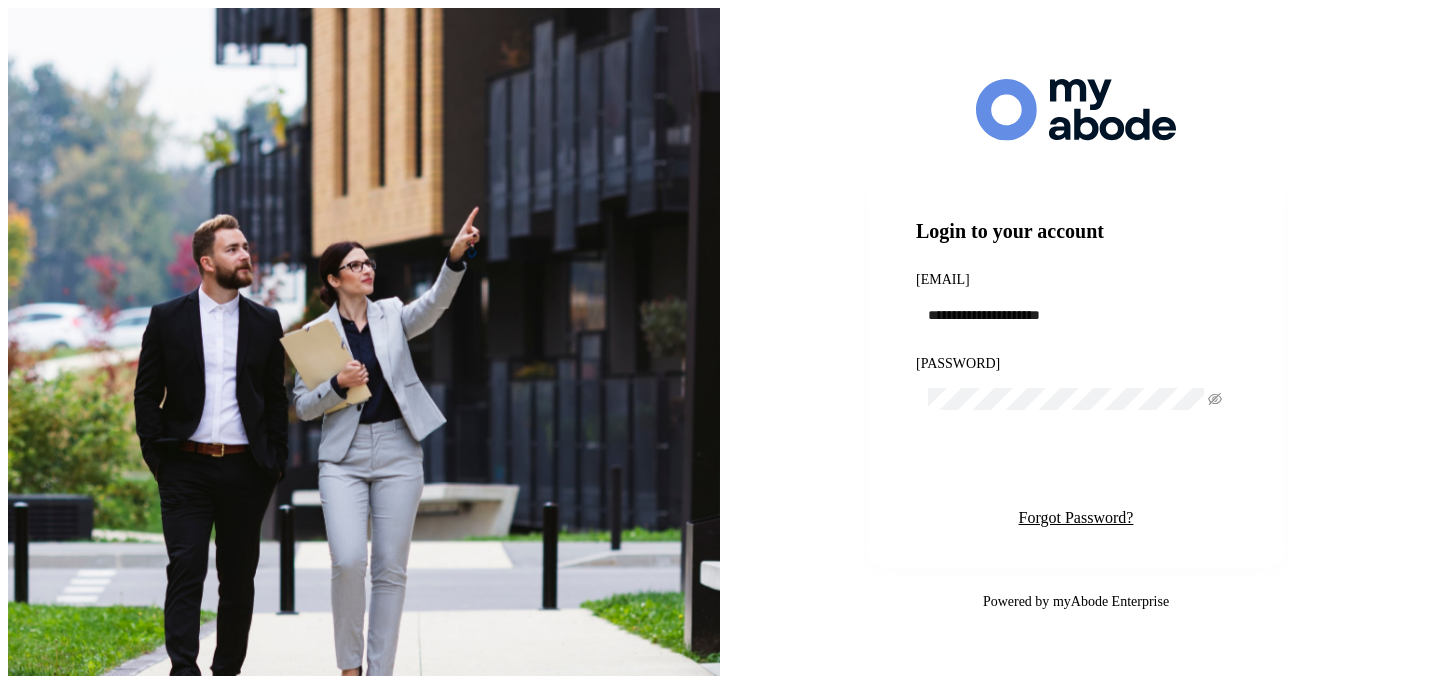 click on "Login" at bounding box center (1076, 469) 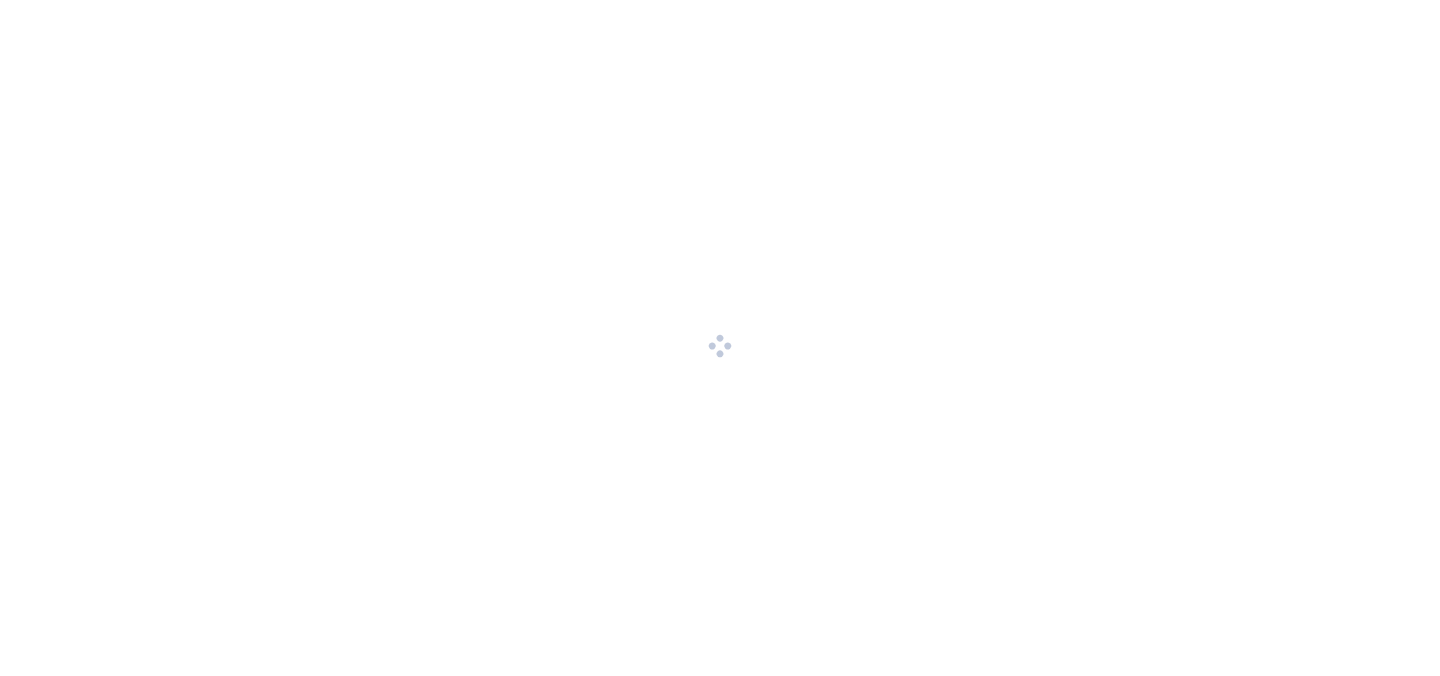 scroll, scrollTop: 0, scrollLeft: 0, axis: both 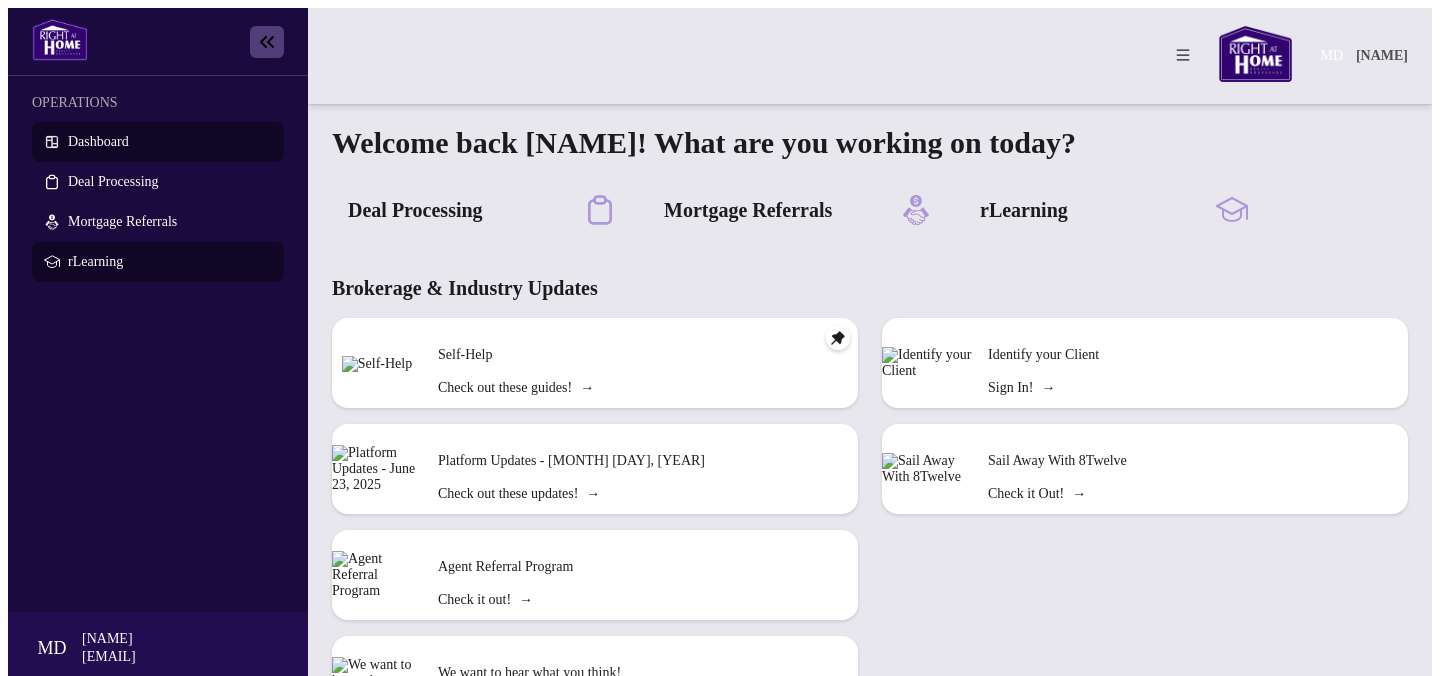 click on "rLearning" at bounding box center [170, 262] 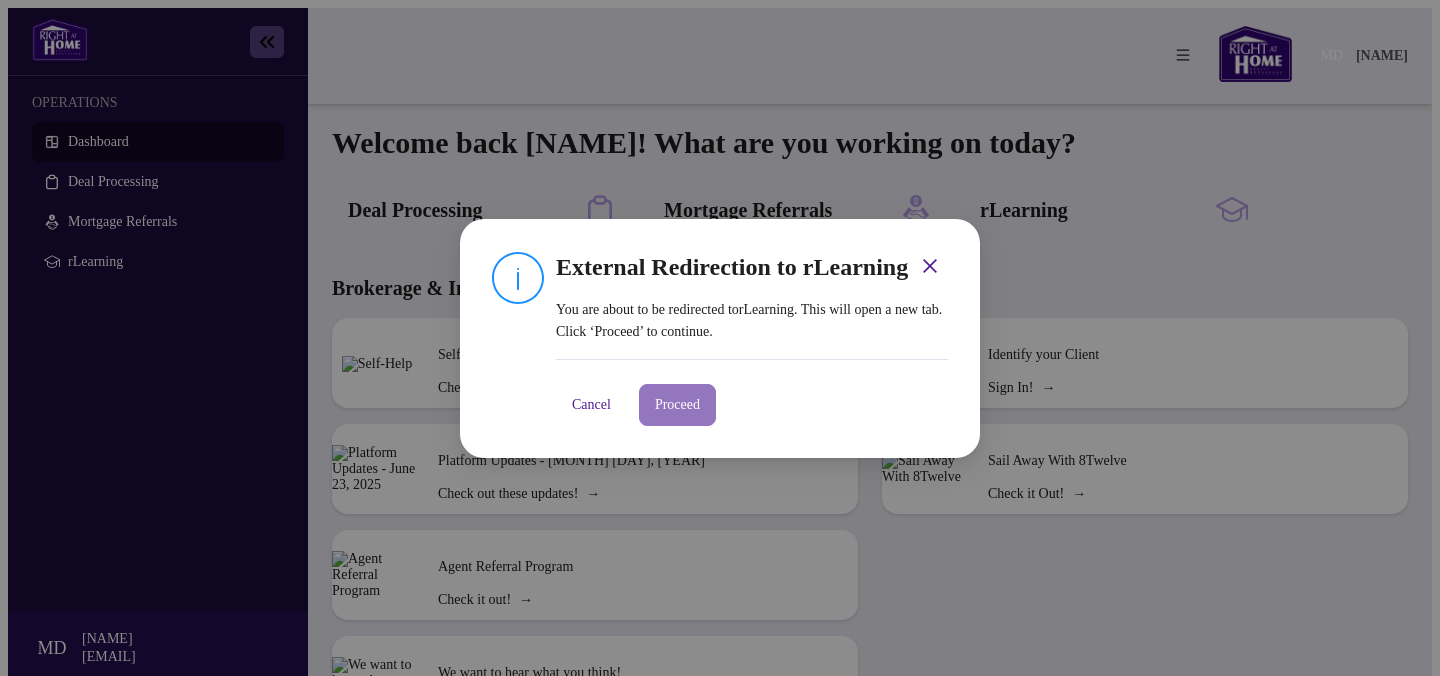 click on "Proceed" at bounding box center [677, 405] 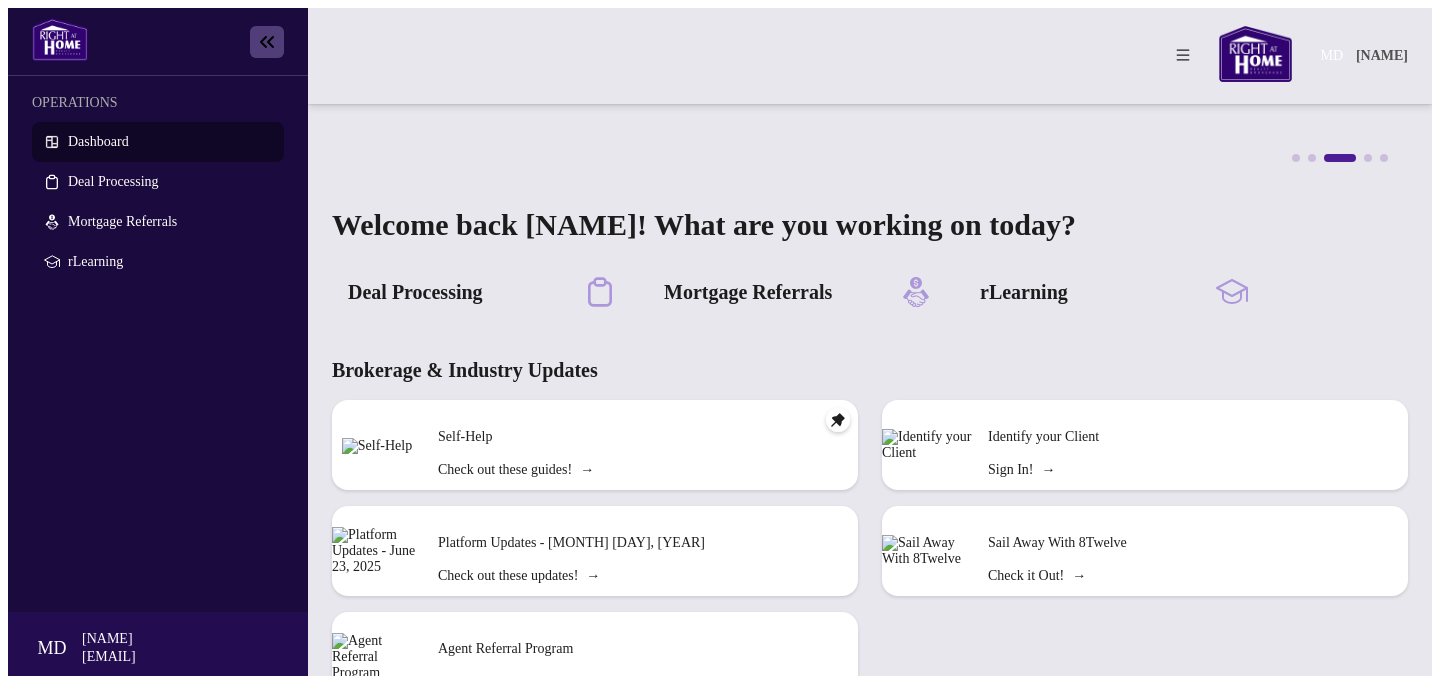 scroll, scrollTop: 0, scrollLeft: 0, axis: both 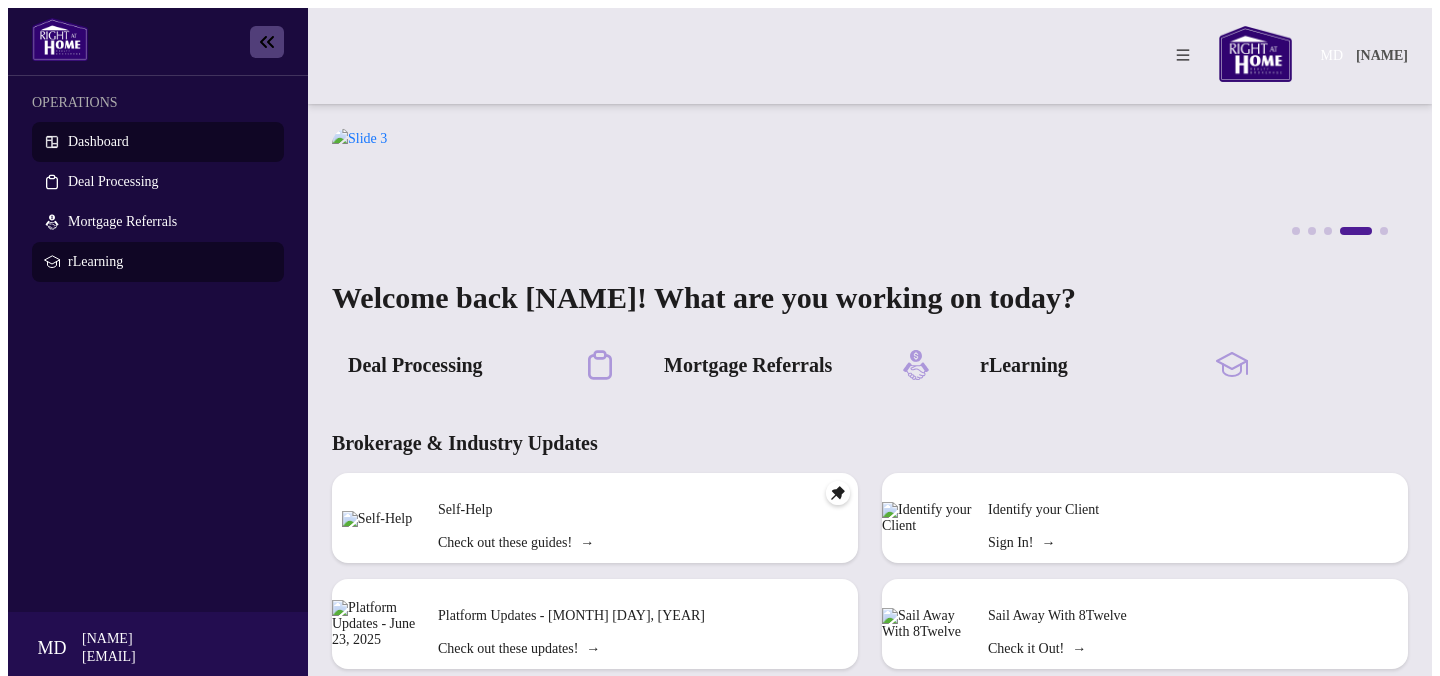 click on "rLearning" at bounding box center [170, 262] 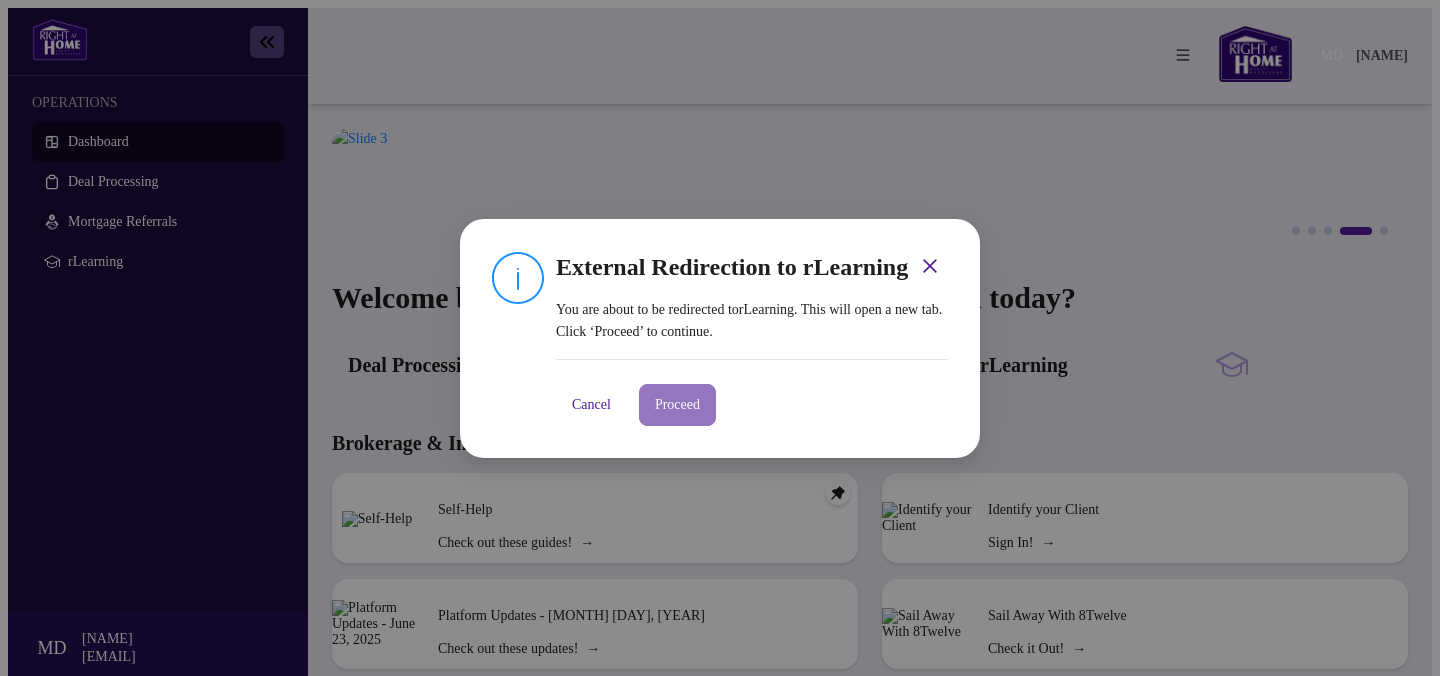 click on "Proceed" at bounding box center (677, 405) 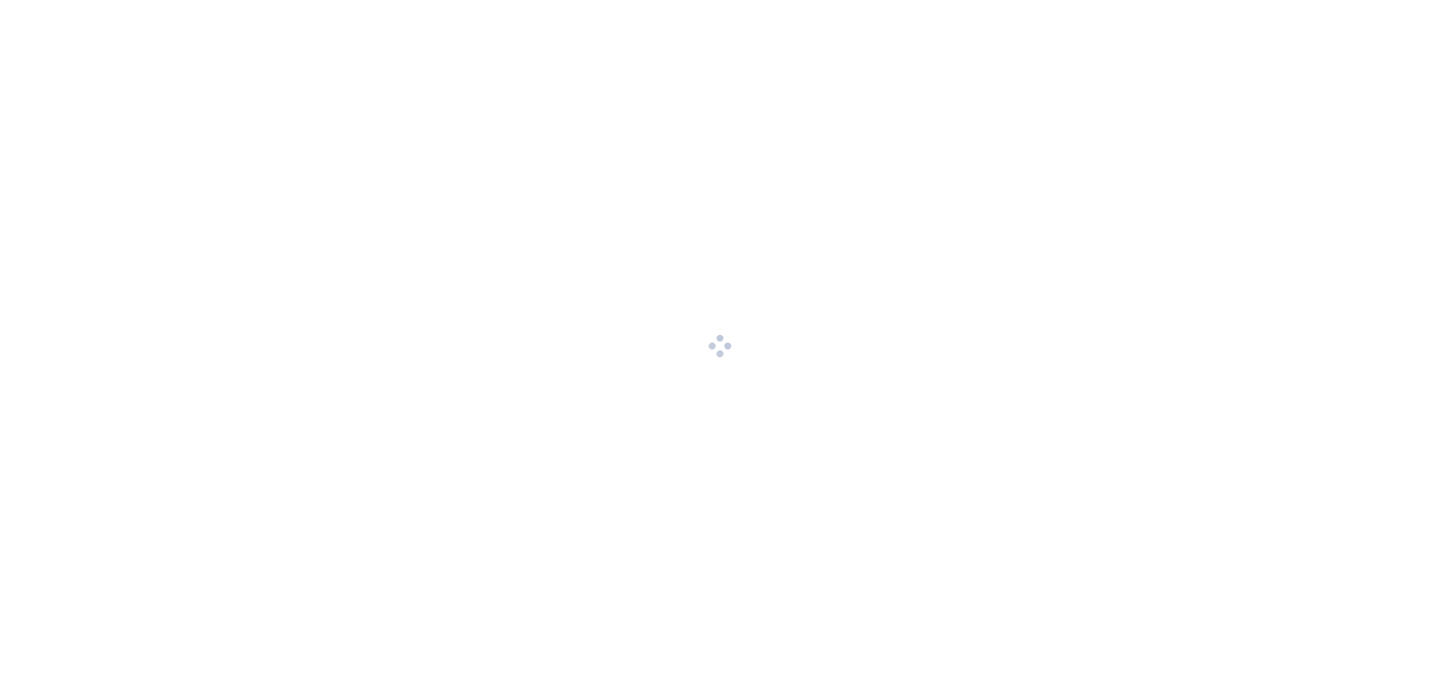 scroll, scrollTop: 0, scrollLeft: 0, axis: both 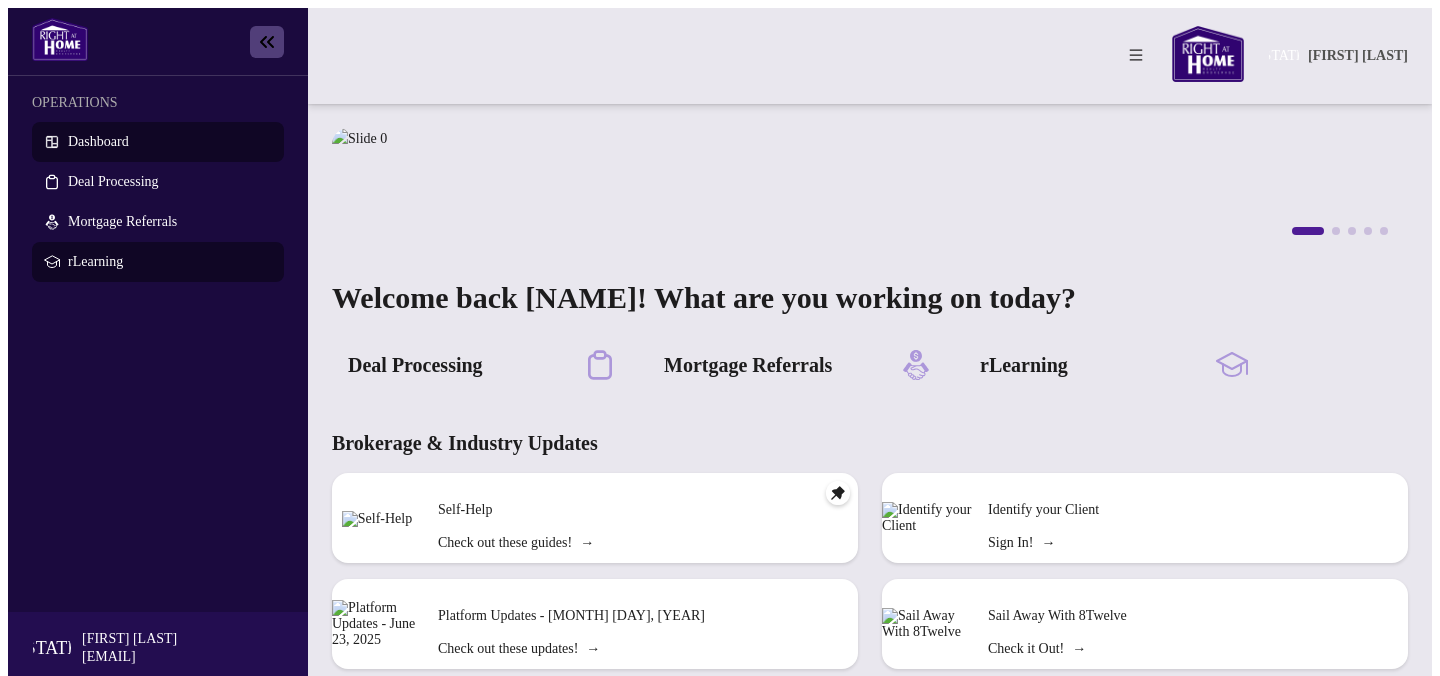 click on "rLearning" at bounding box center (170, 262) 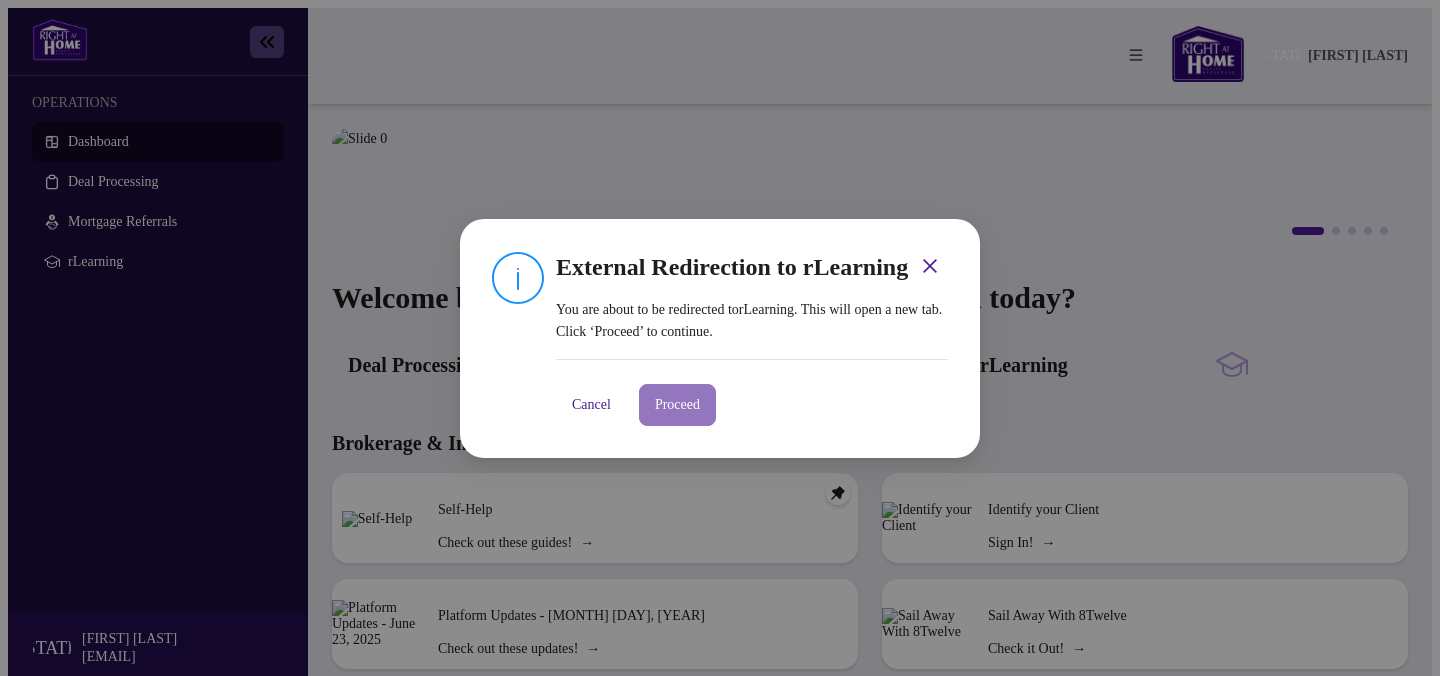 click on "Proceed" at bounding box center [677, 405] 